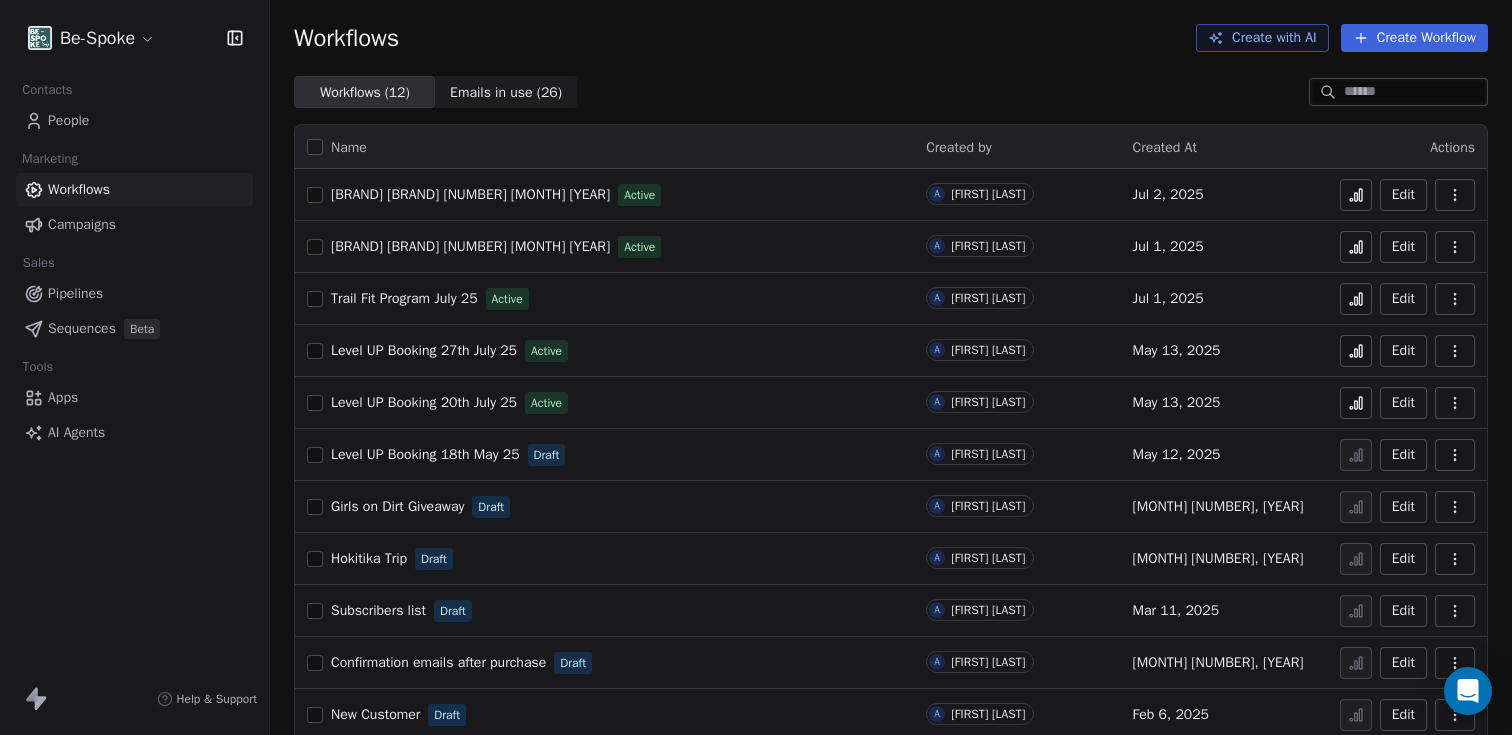 scroll, scrollTop: 0, scrollLeft: 0, axis: both 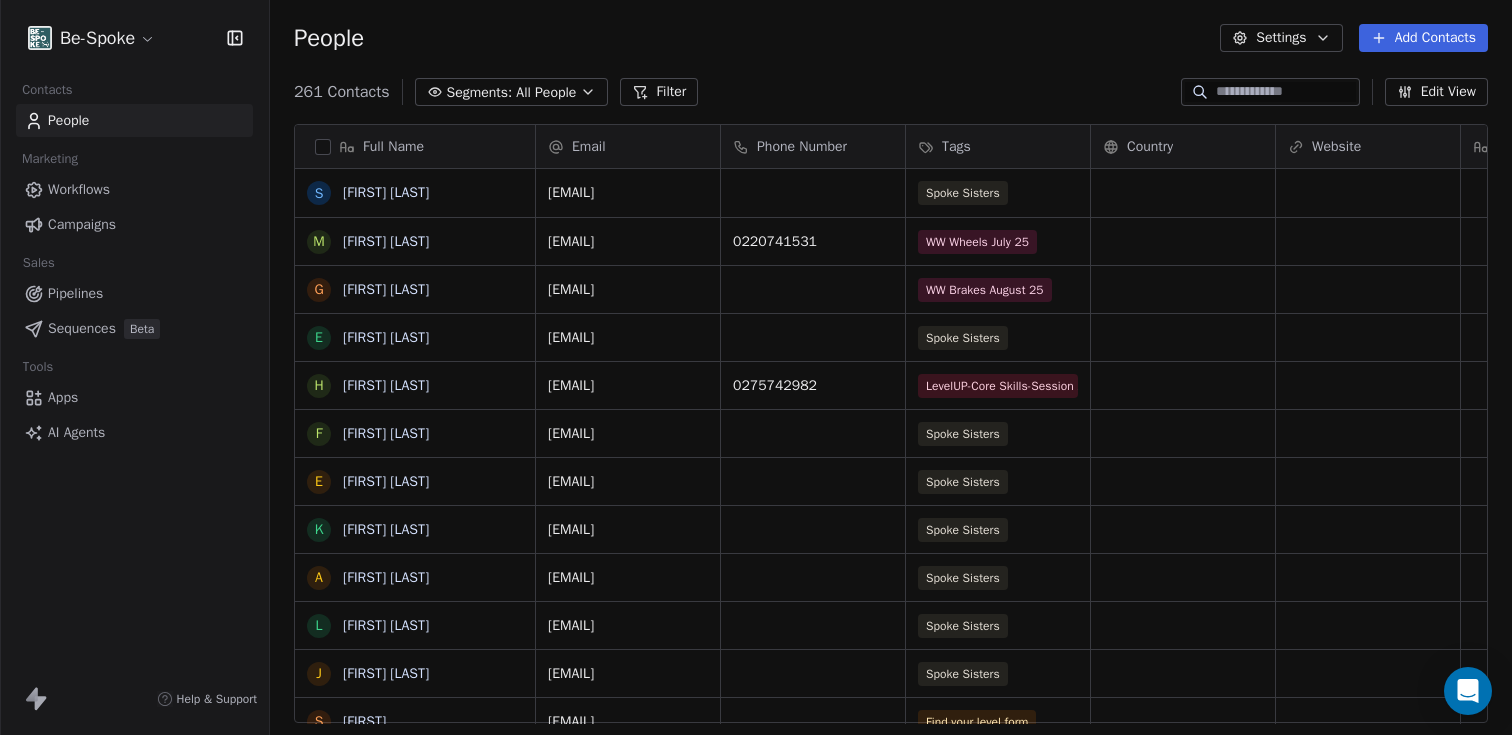 click at bounding box center [1286, 92] 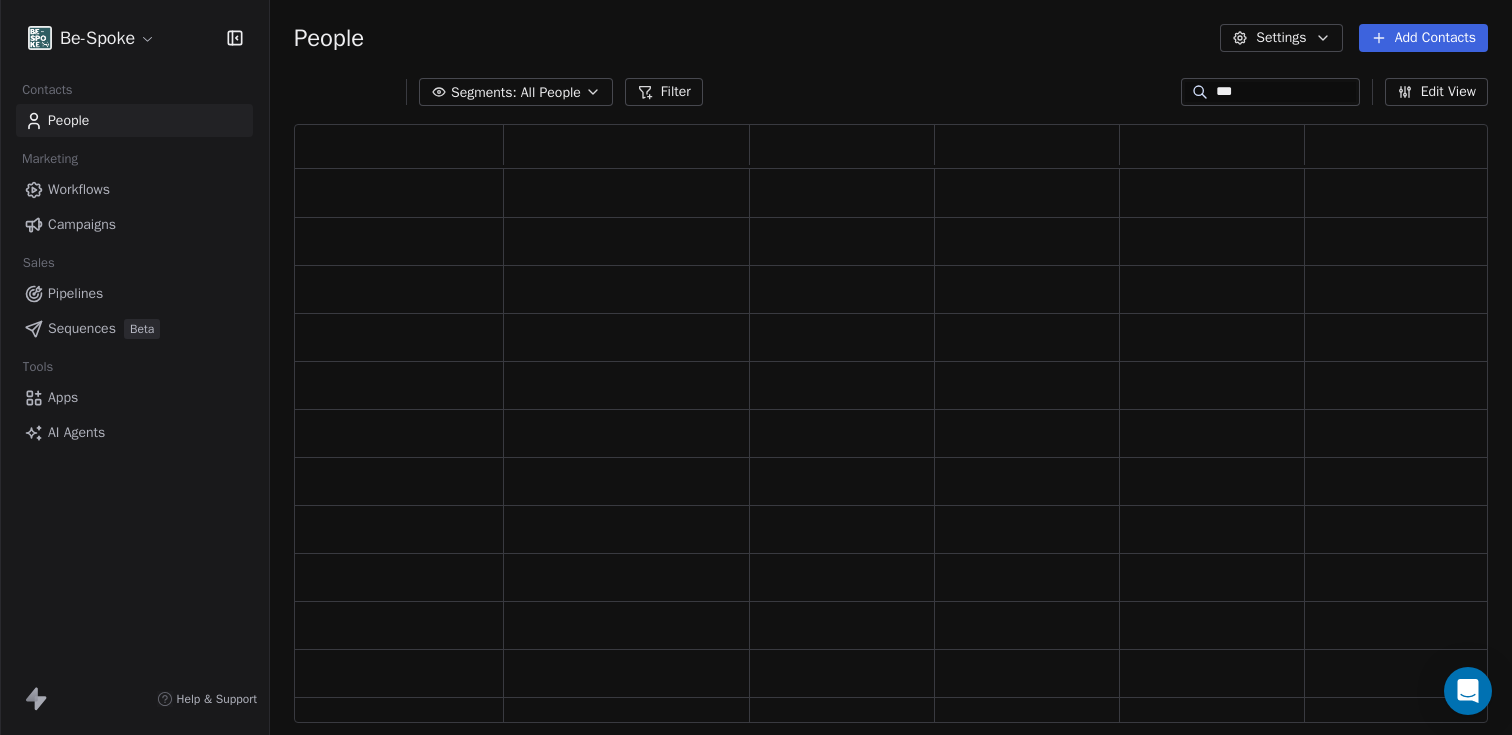 scroll, scrollTop: 16, scrollLeft: 16, axis: both 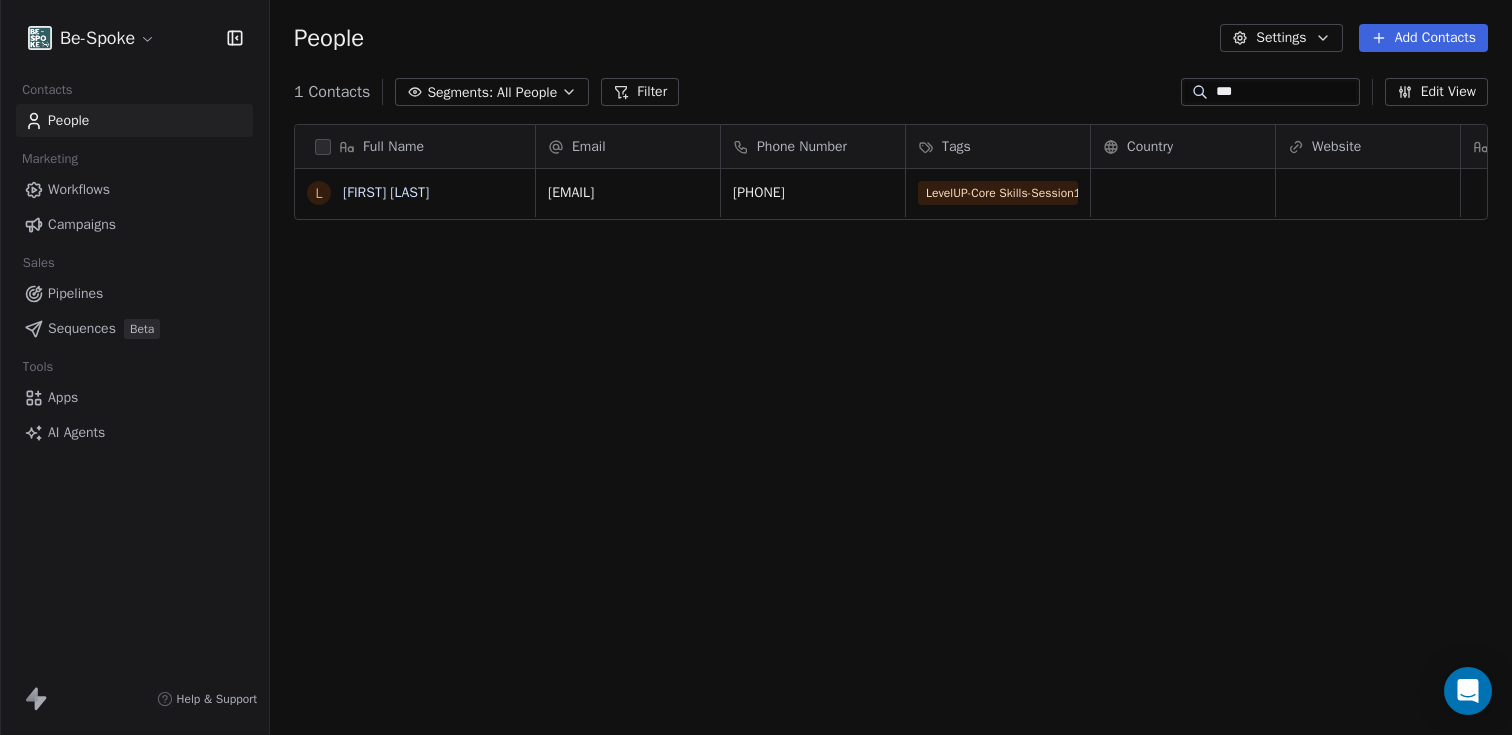 type on "***" 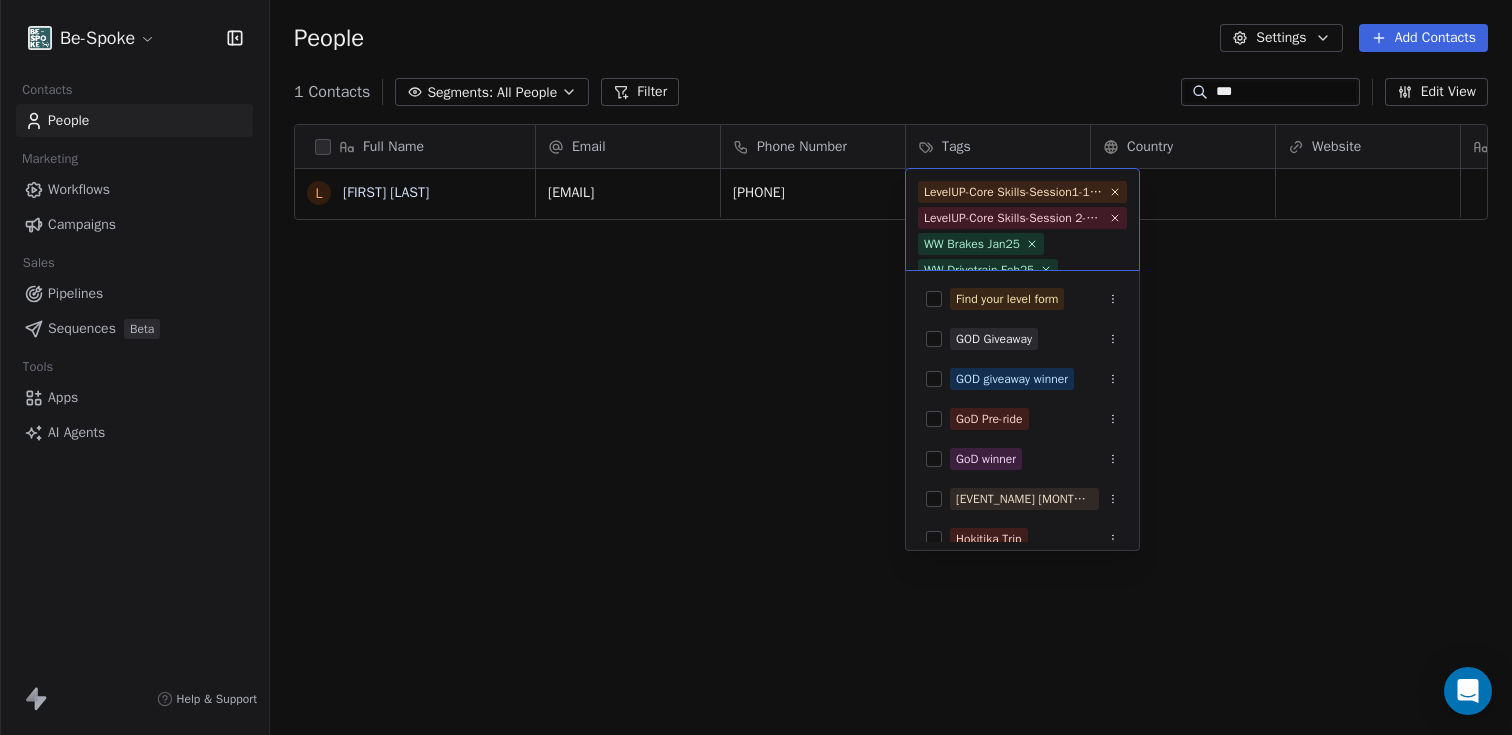 scroll, scrollTop: 75, scrollLeft: 0, axis: vertical 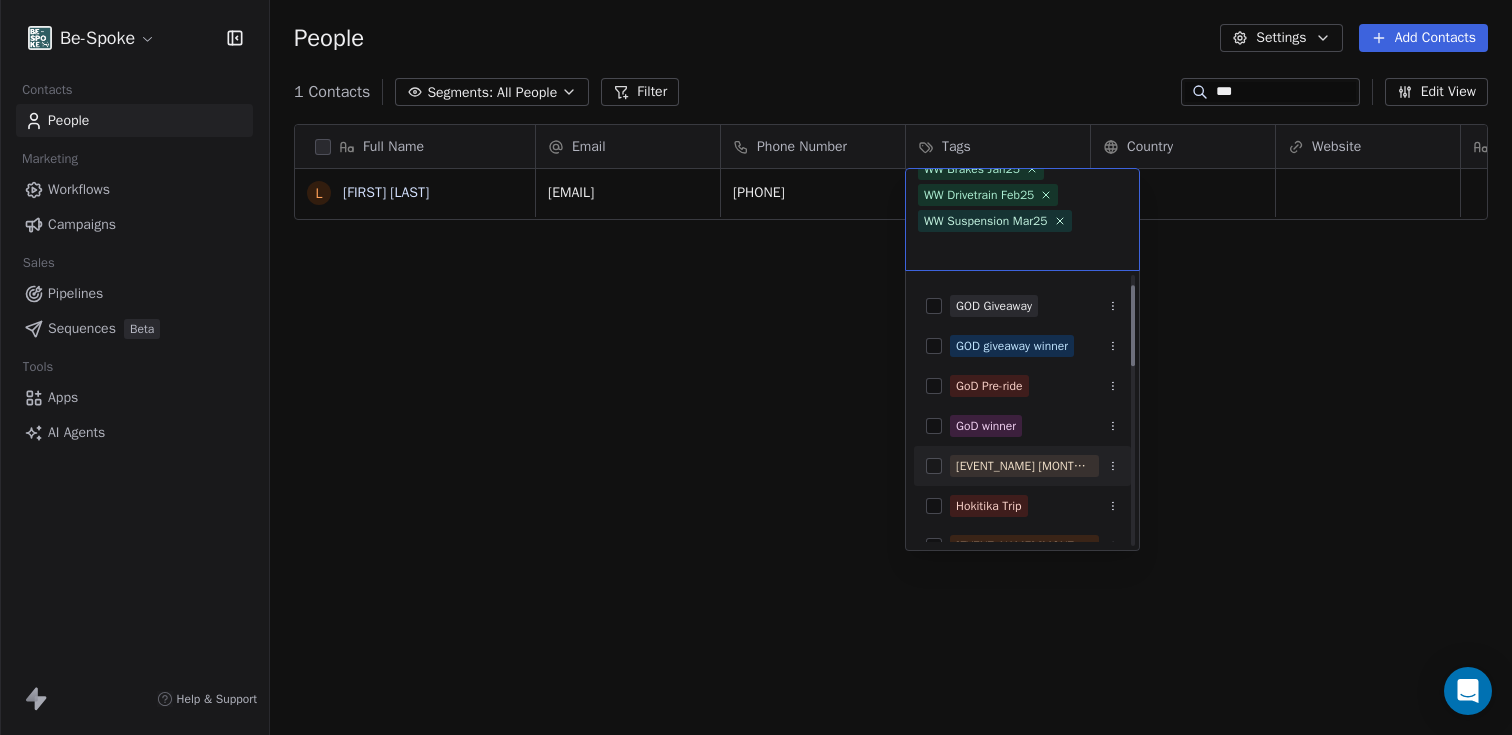 click on "[EVENT_NAME] [MONTH][YEAR] [EVENT_NAME] [MONTH] [DAY] [EVENT_NAME] [MONTH] [DAY] [EVENT_NAME] [MONTH] [DAY] [EVENT_NAME] [MONTH] [DAY] [EVENT_NAME] [MONTH] [DAY] [EVENT_NAME] [MONTH] [DAY] [EVENT_NAME] [MONTH] [DAY] [EVENT_NAME] [MONTH] [DAY] [EVENT_NAME] [MONTH] [DAY] [EVENT_NAME] [MONTH] [DAY]" at bounding box center [756, 367] 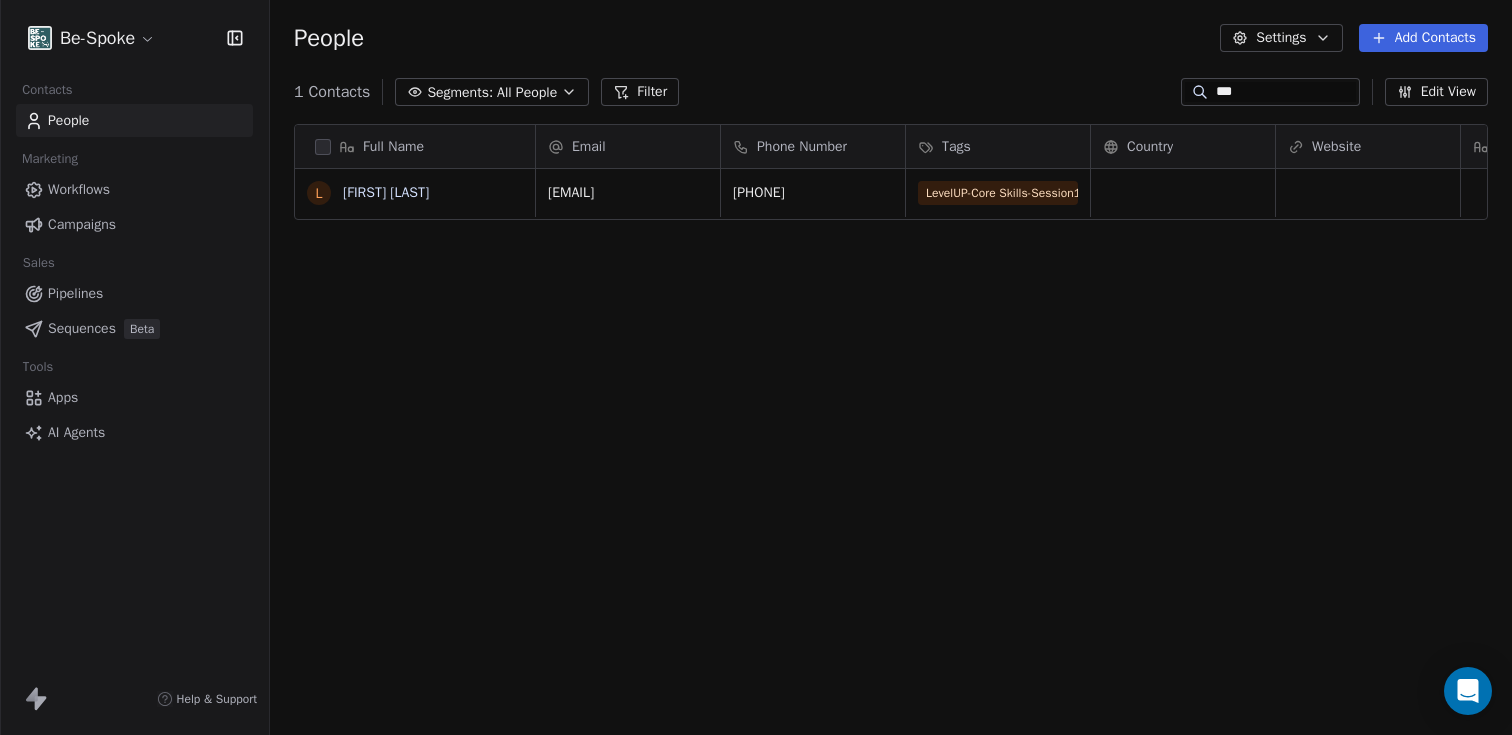 click on "Workflows" at bounding box center [134, 189] 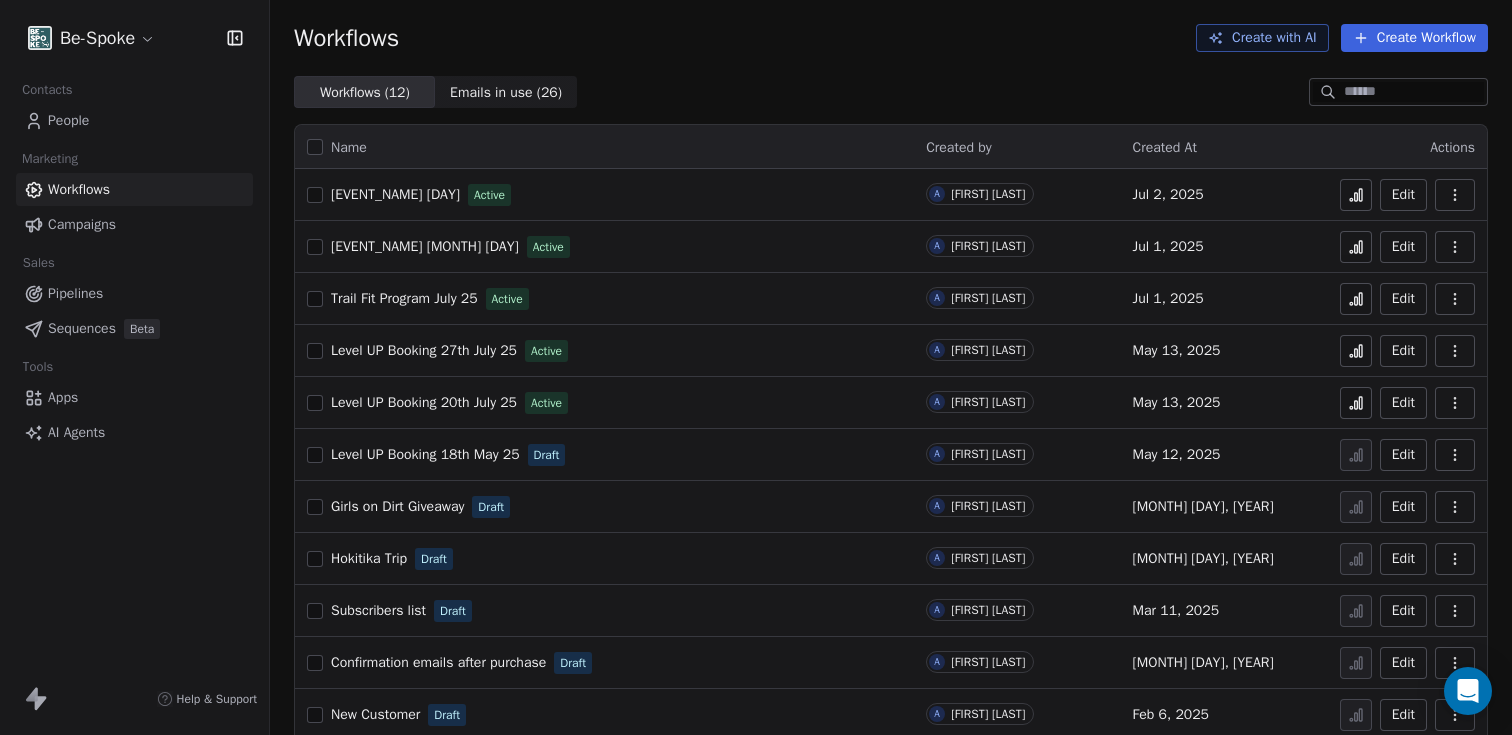 click on "People" at bounding box center (68, 120) 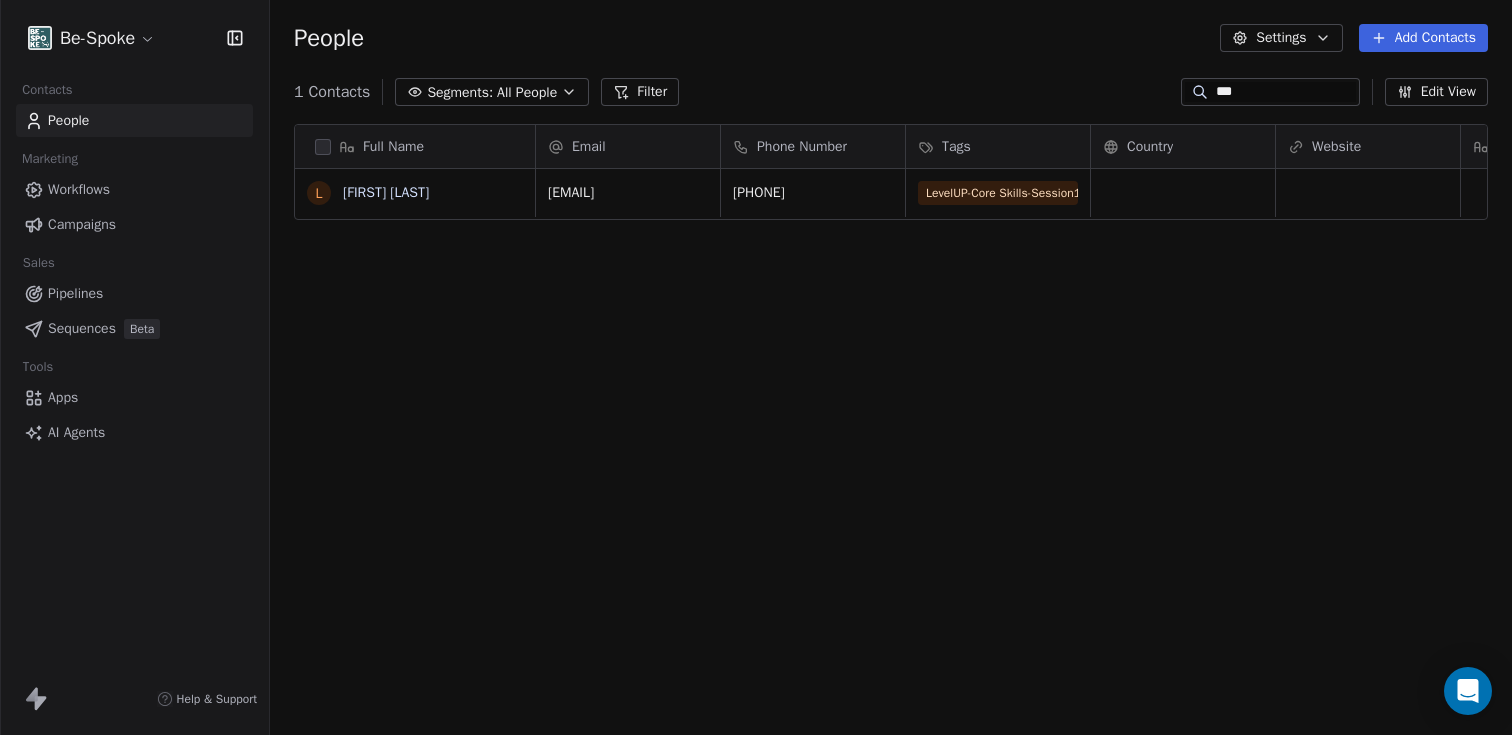 scroll, scrollTop: 16, scrollLeft: 16, axis: both 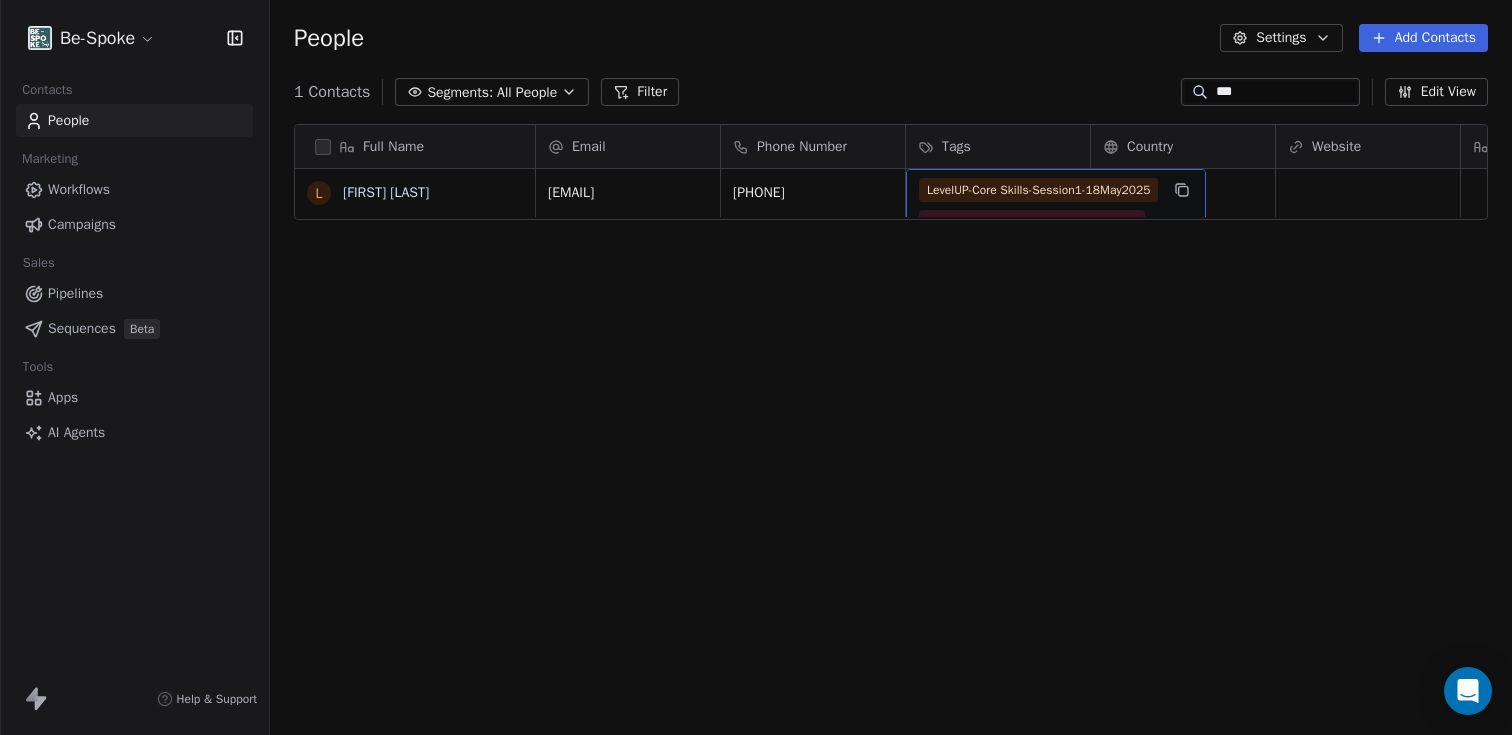 click on "LevelUP-Core Skills-Session 2-20th July" at bounding box center (1032, 222) 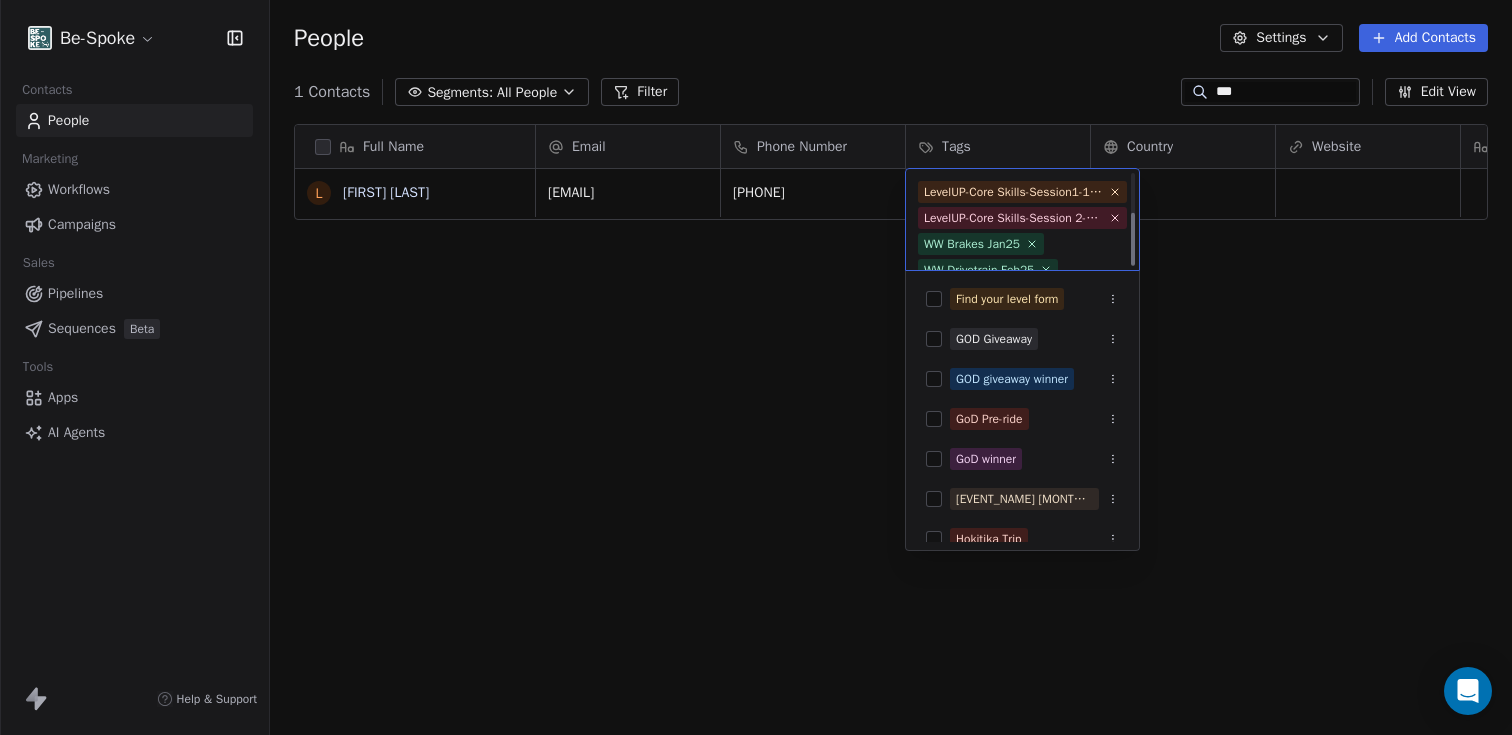 scroll, scrollTop: 75, scrollLeft: 0, axis: vertical 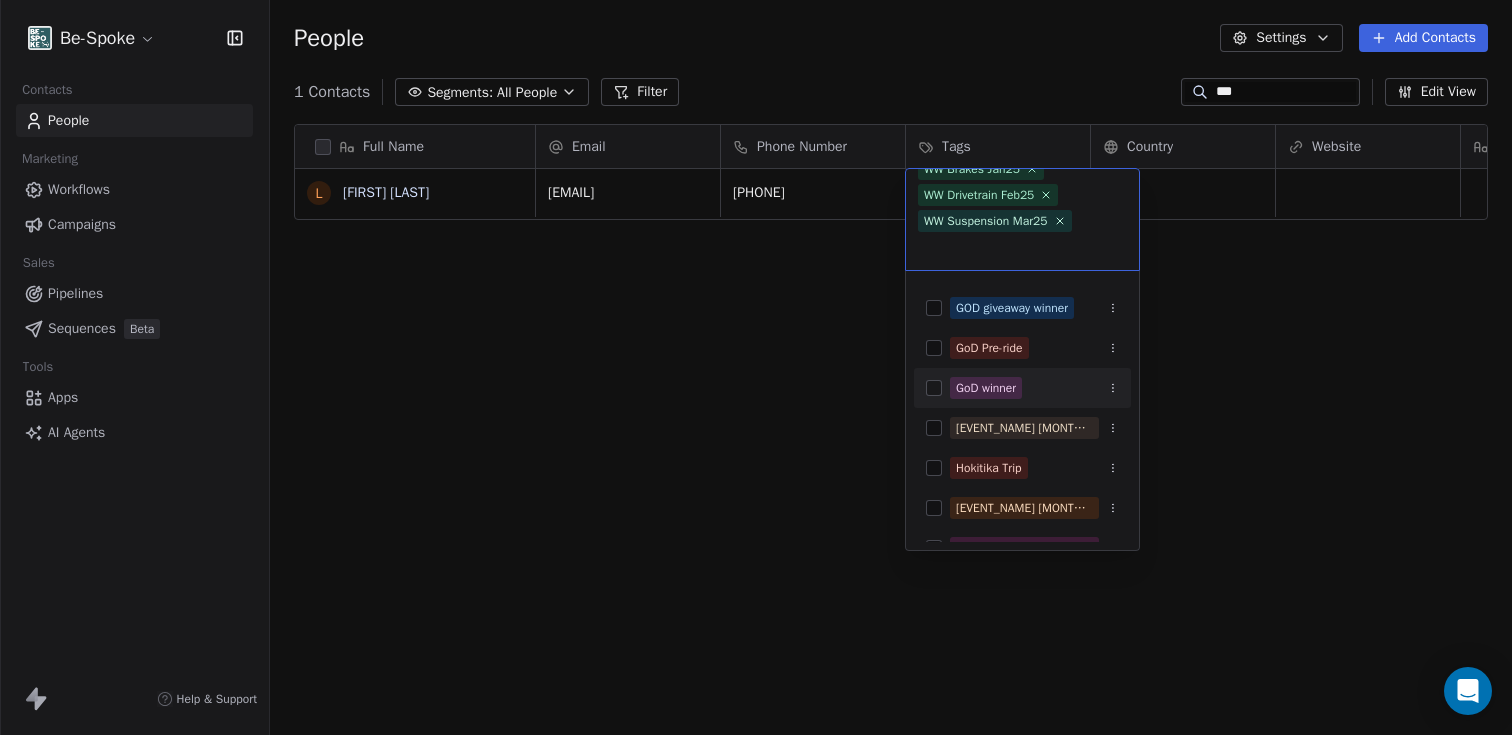 type on "*" 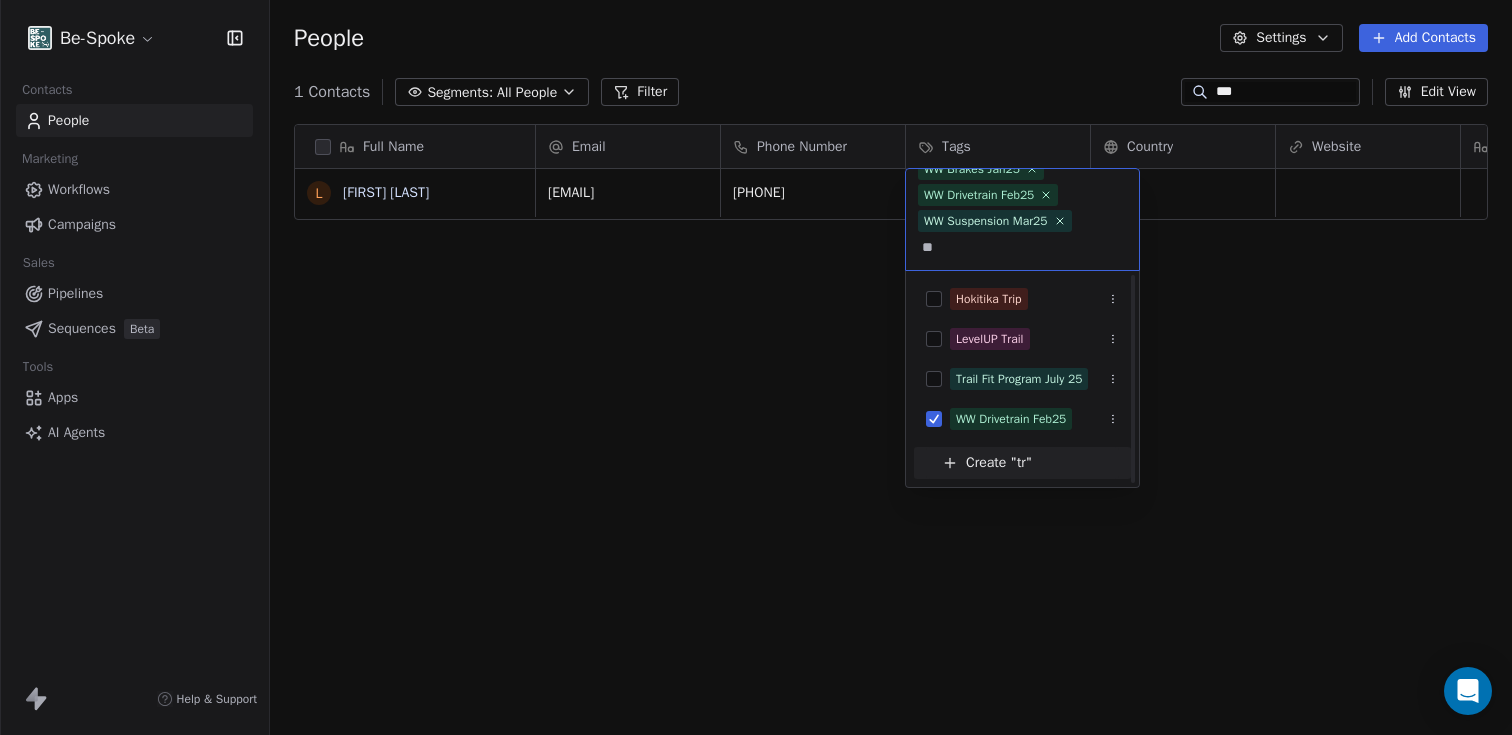 scroll, scrollTop: 0, scrollLeft: 0, axis: both 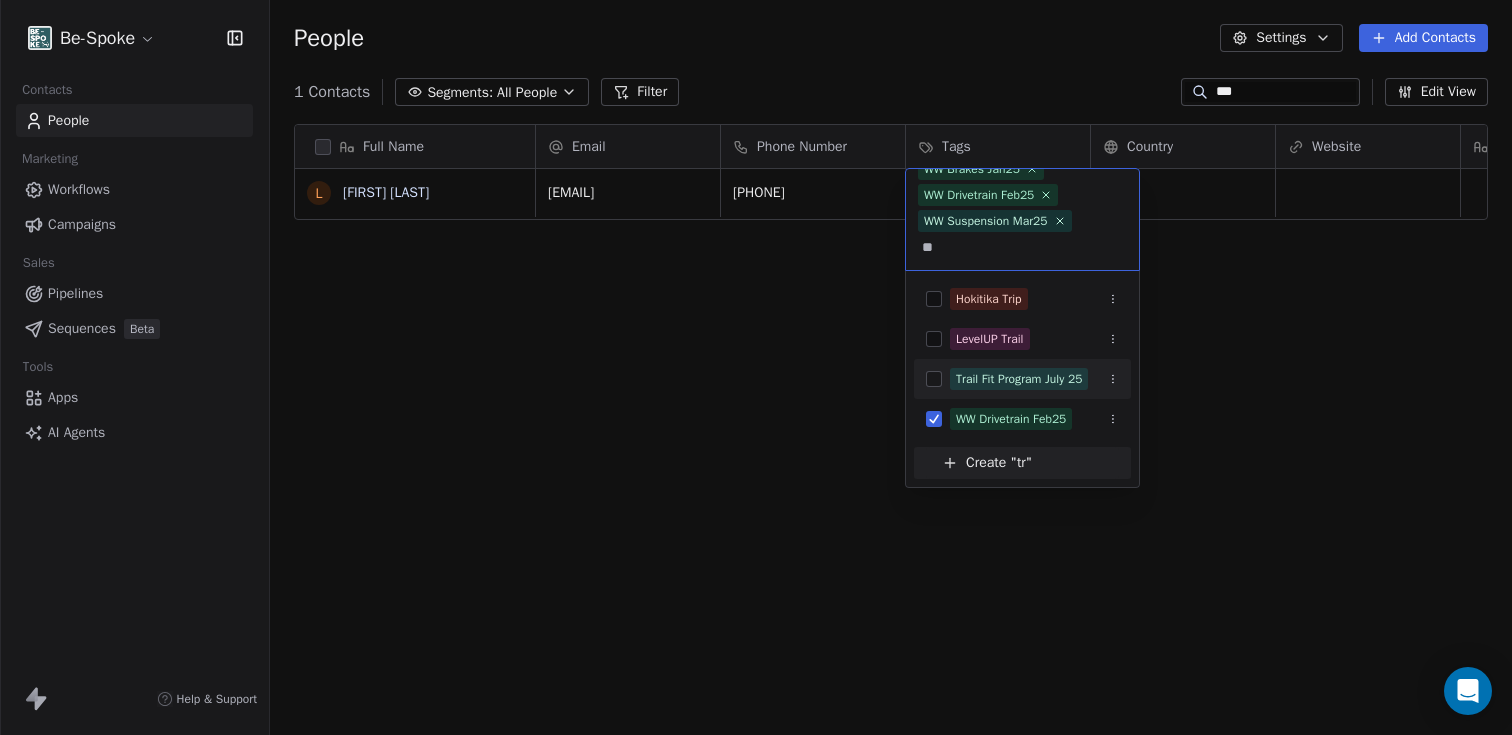 type on "**" 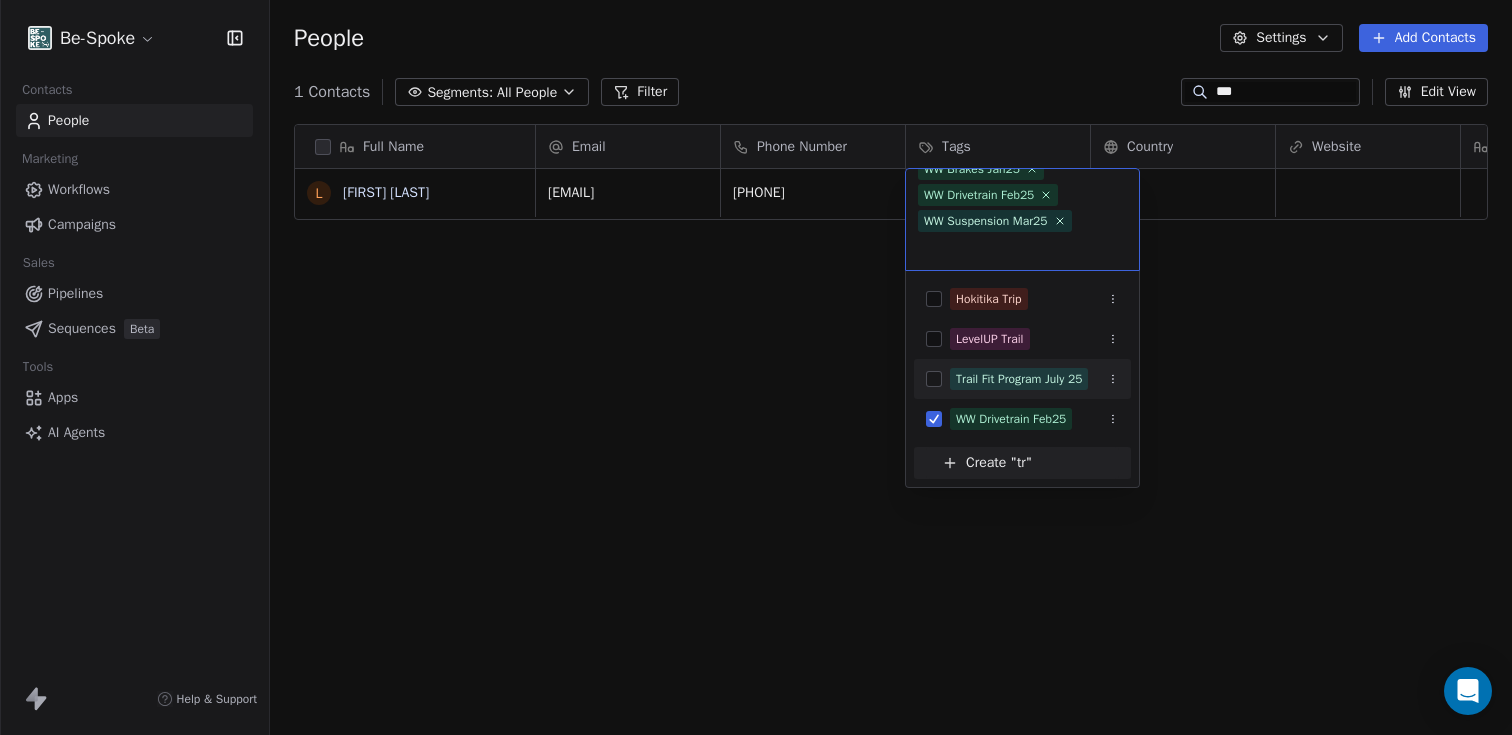 scroll, scrollTop: 101, scrollLeft: 0, axis: vertical 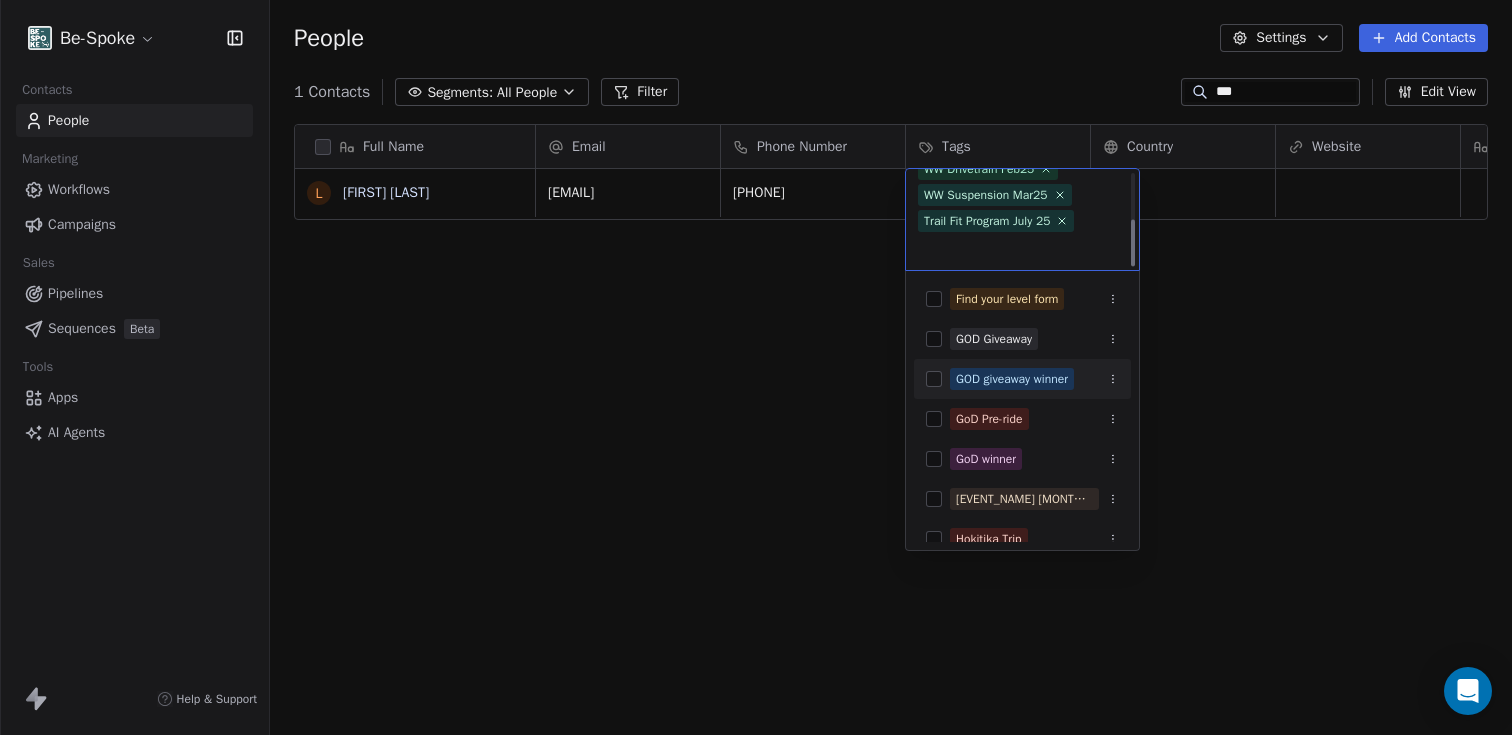 click on "[EVENT_NAME] [MONTH][YEAR] [EVENT_NAME] [MONTH] [DAY] [EVENT_NAME] [MONTH] [DAY] [EVENT_NAME] [MONTH] [DAY] [EVENT_NAME] [MONTH] [DAY] [EVENT_NAME] [MONTH] [DAY] [EVENT_NAME] [MONTH] [DAY] [EVENT_NAME] [MONTH] [DAY] [EVENT_NAME] [MONTH] [DAY] [EVENT_NAME] [MONTH] [DAY] [EVENT_NAME] [MONTH] [DAY]" at bounding box center (756, 367) 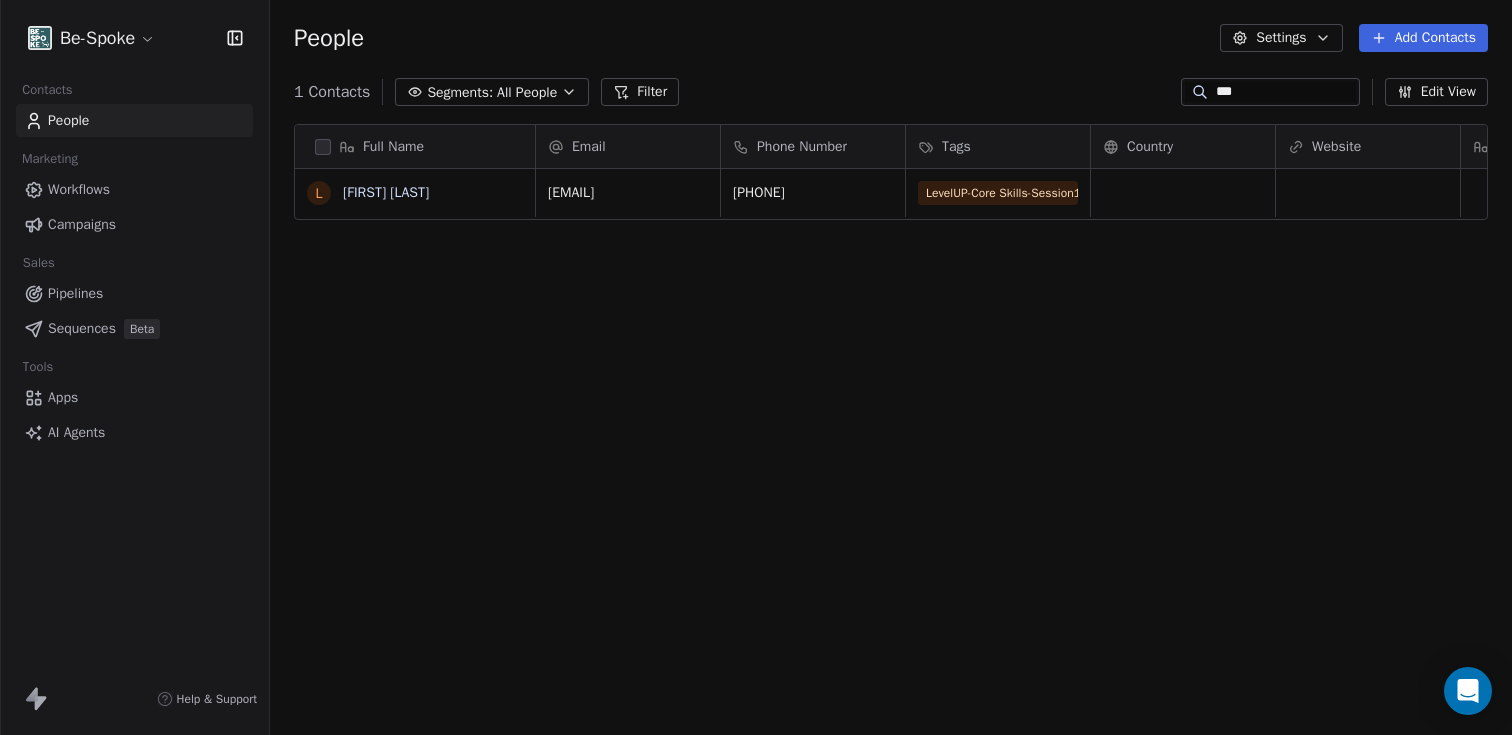 click on "***" at bounding box center [1286, 92] 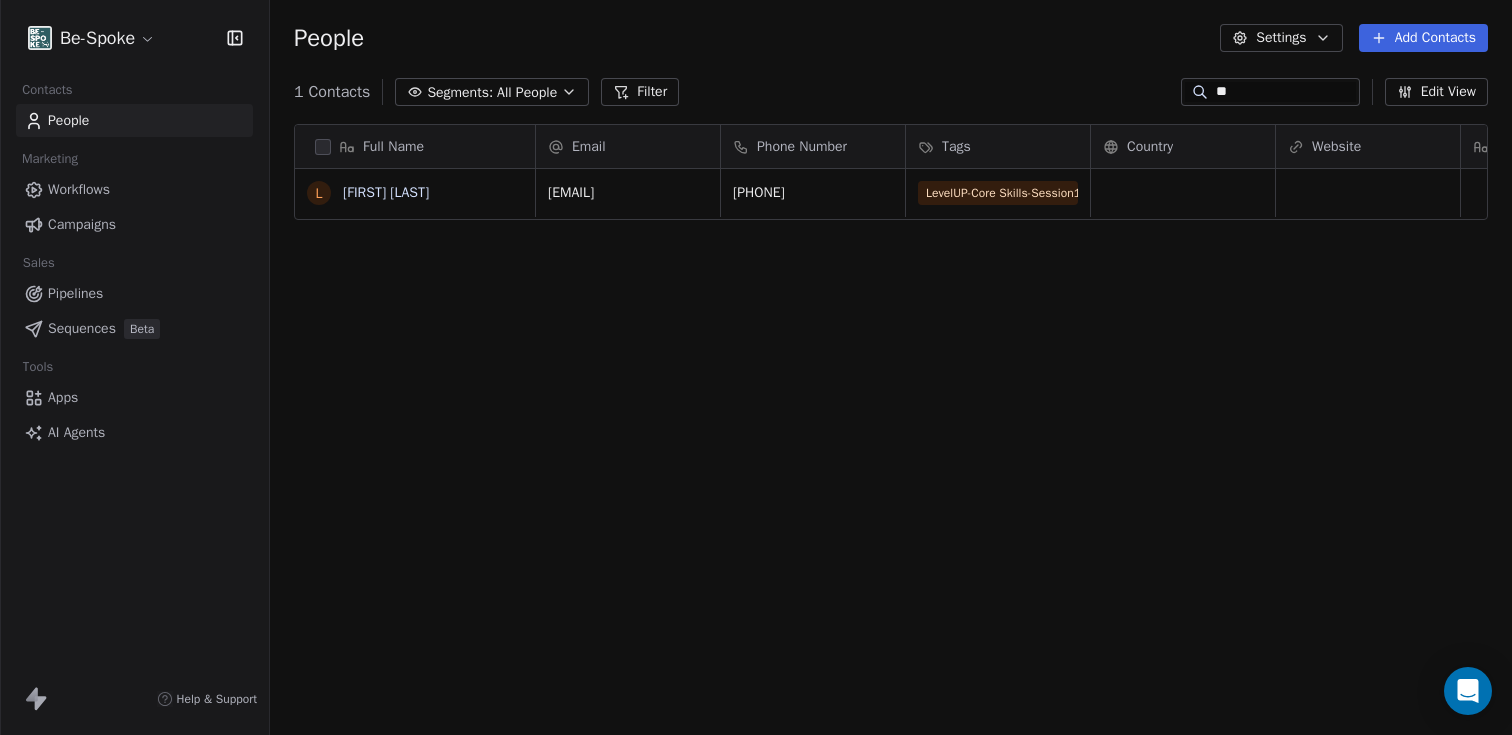 type on "*" 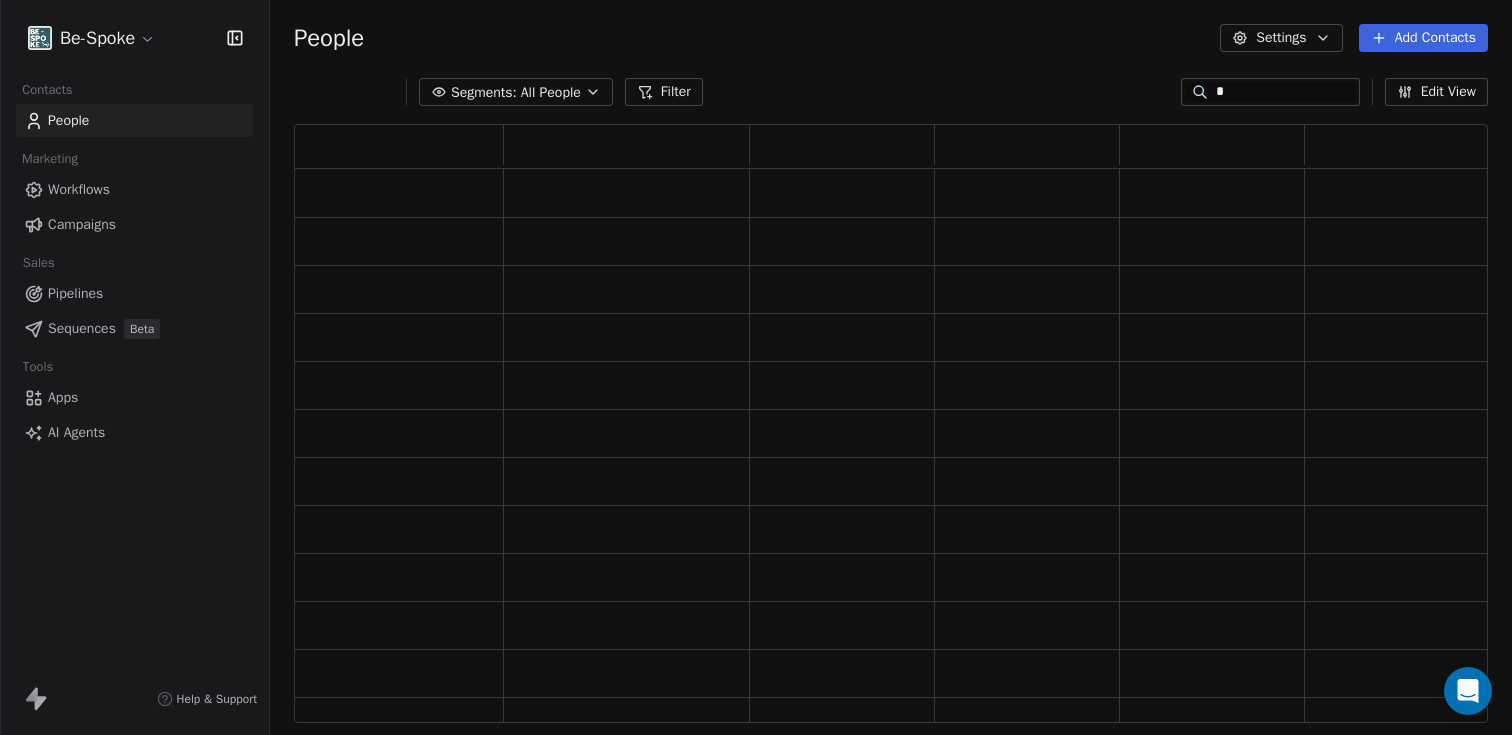 scroll, scrollTop: 16, scrollLeft: 16, axis: both 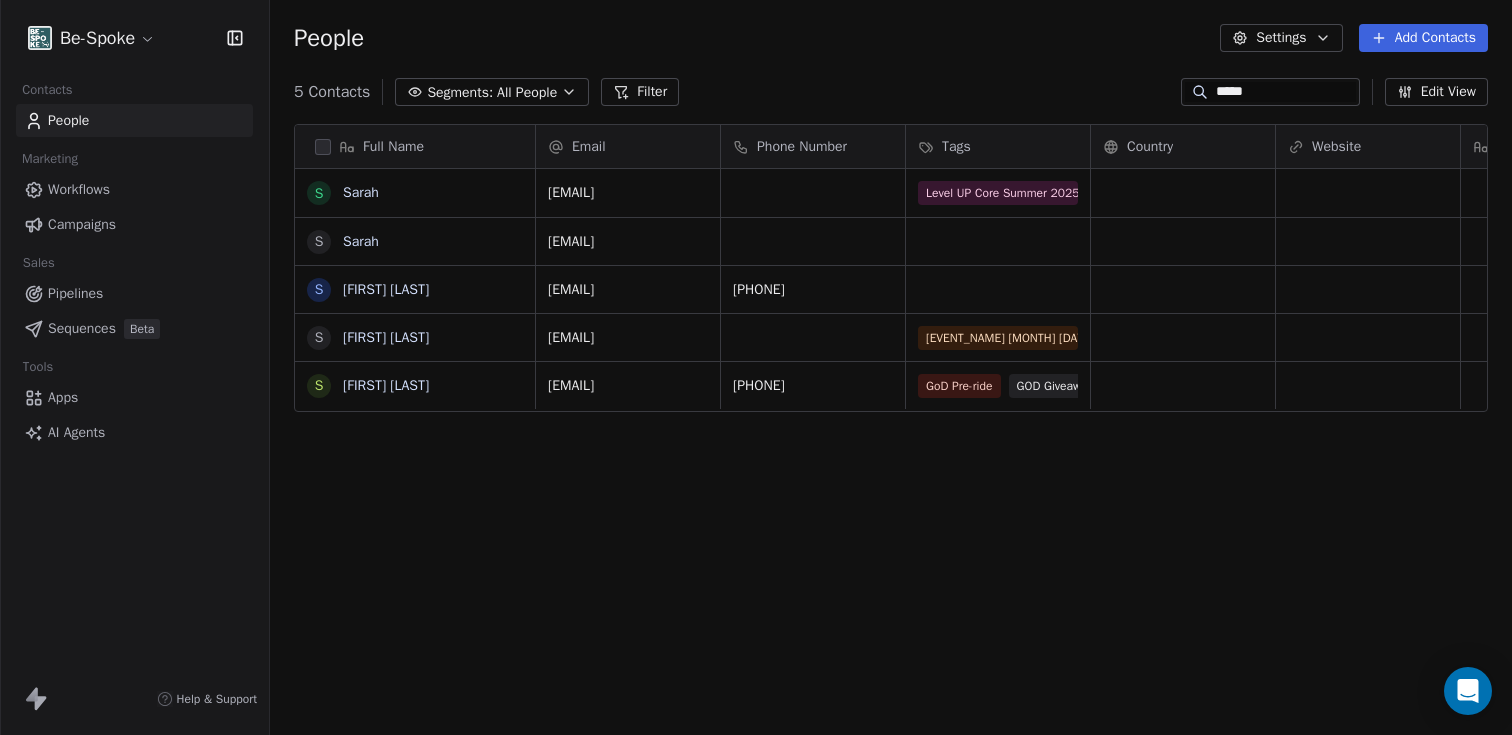 type on "*****" 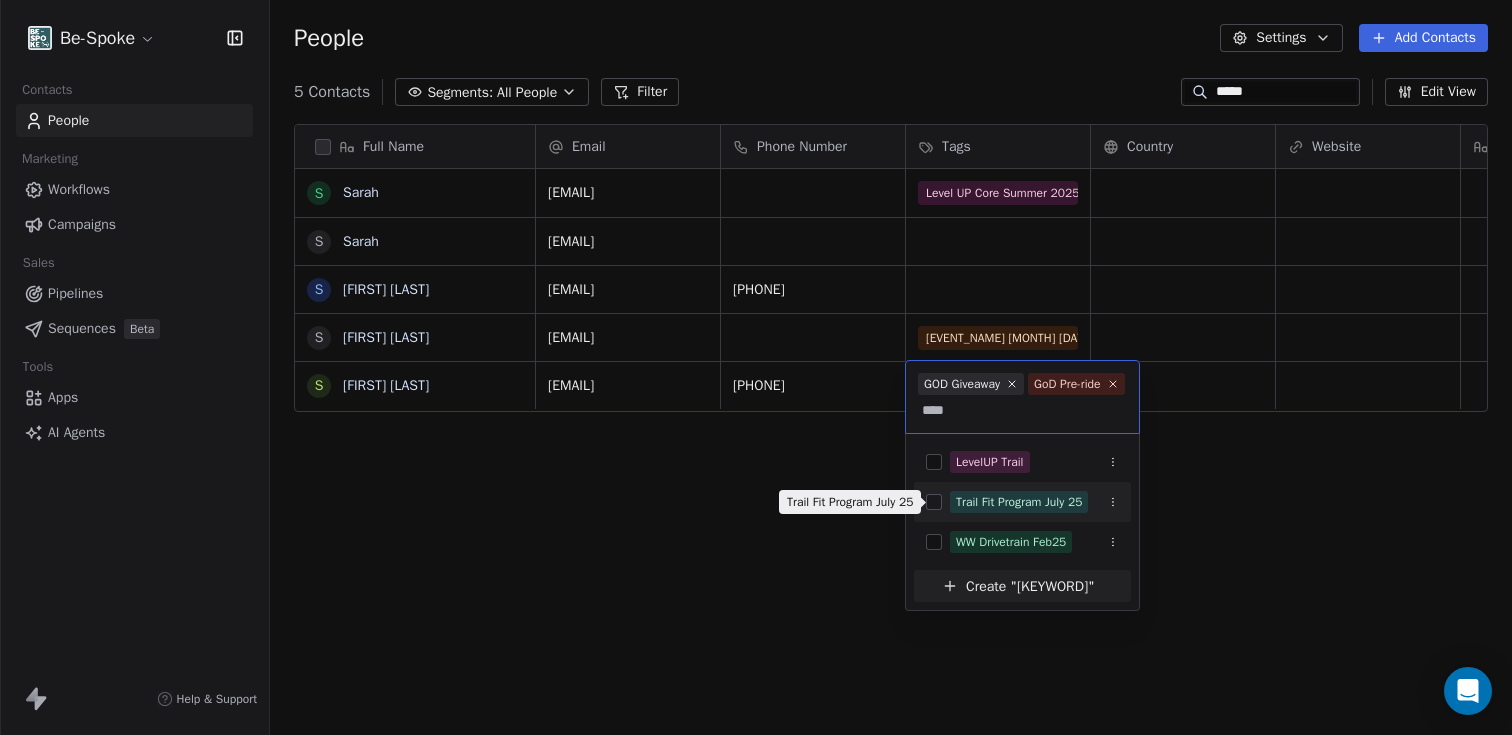 type on "****" 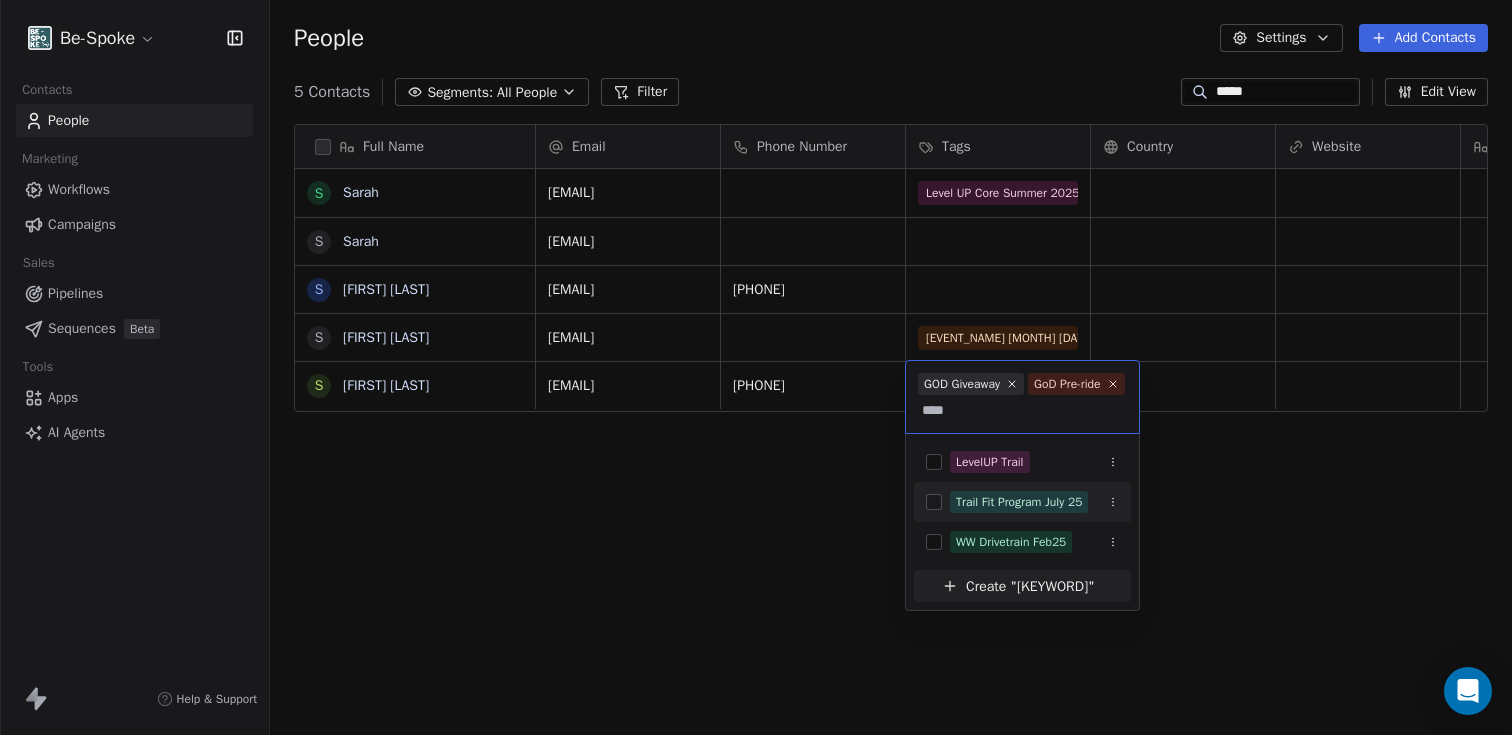 click on "Trail Fit Program July 25" at bounding box center [1019, 502] 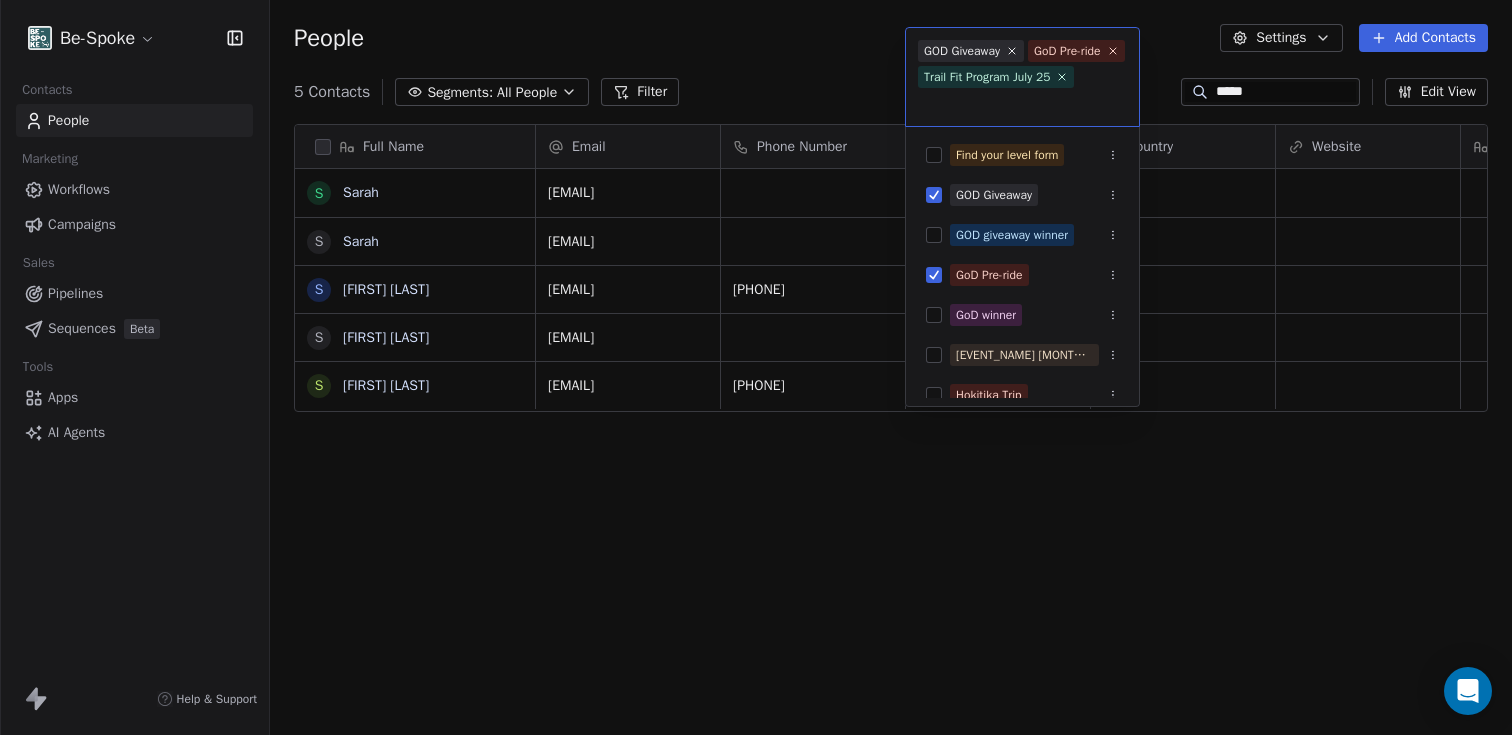 click on "S [FIRST] S [FIRST] S [FIRST] [LAST] S [FIRST] [LAST] S [FIRST] [LAST] [EMAIL] [PHONE] [EMAIL] [PHONE] [EMAIL] [PHONE] [EVENT_NAME] [MONTH][YEAR] [EVENT_NAME] [MONTH] [DAY] [EVENT_NAME] [MONTH] [DAY] [EVENT_NAME] [MONTH] [DAY] [EVENT_NAME] [MONTH] [DAY] [EVENT_NAME] [MONTH] [DAY] [EVENT_NAME] [MONTH] [DAY] [EVENT_NAME] [MONTH] [DAY]" at bounding box center [756, 367] 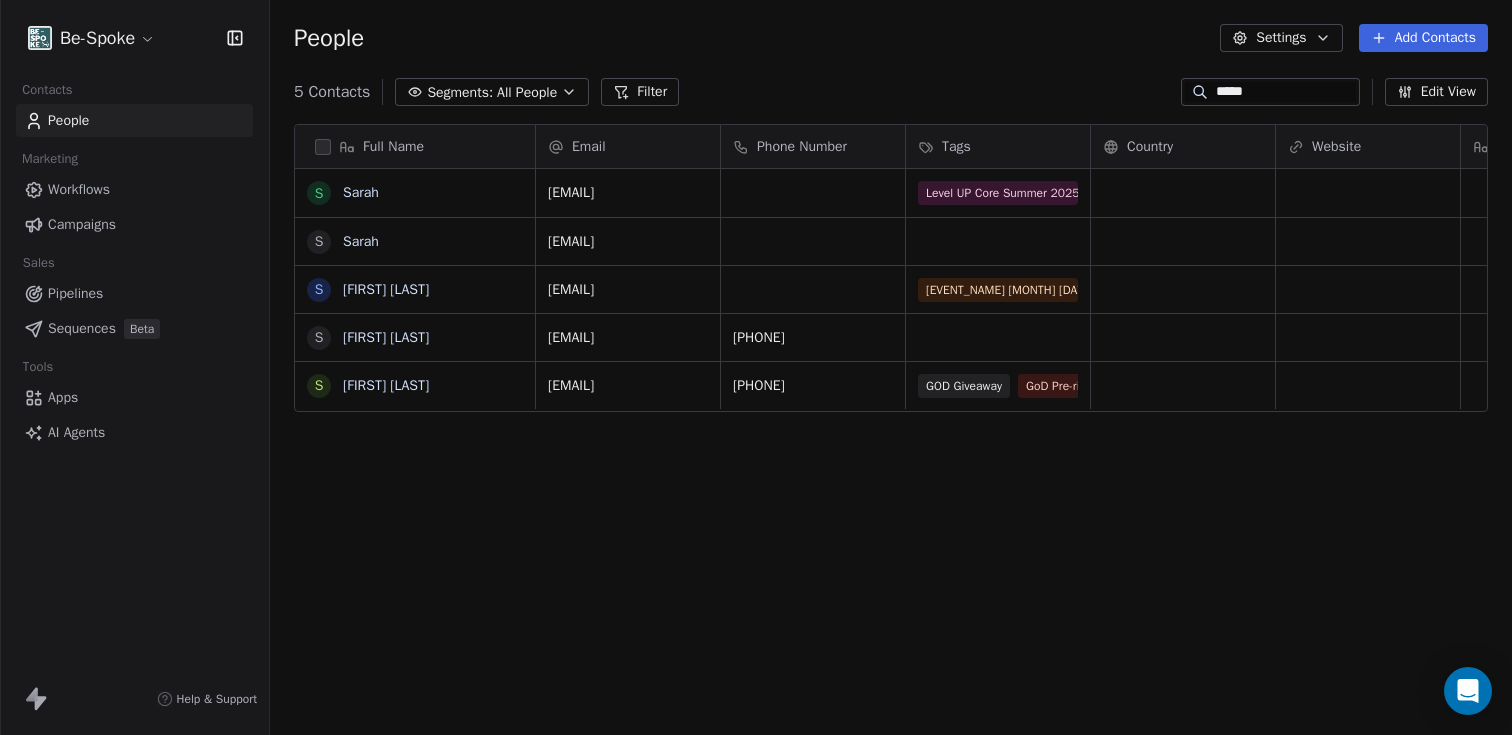 click on "Workflows" at bounding box center (79, 189) 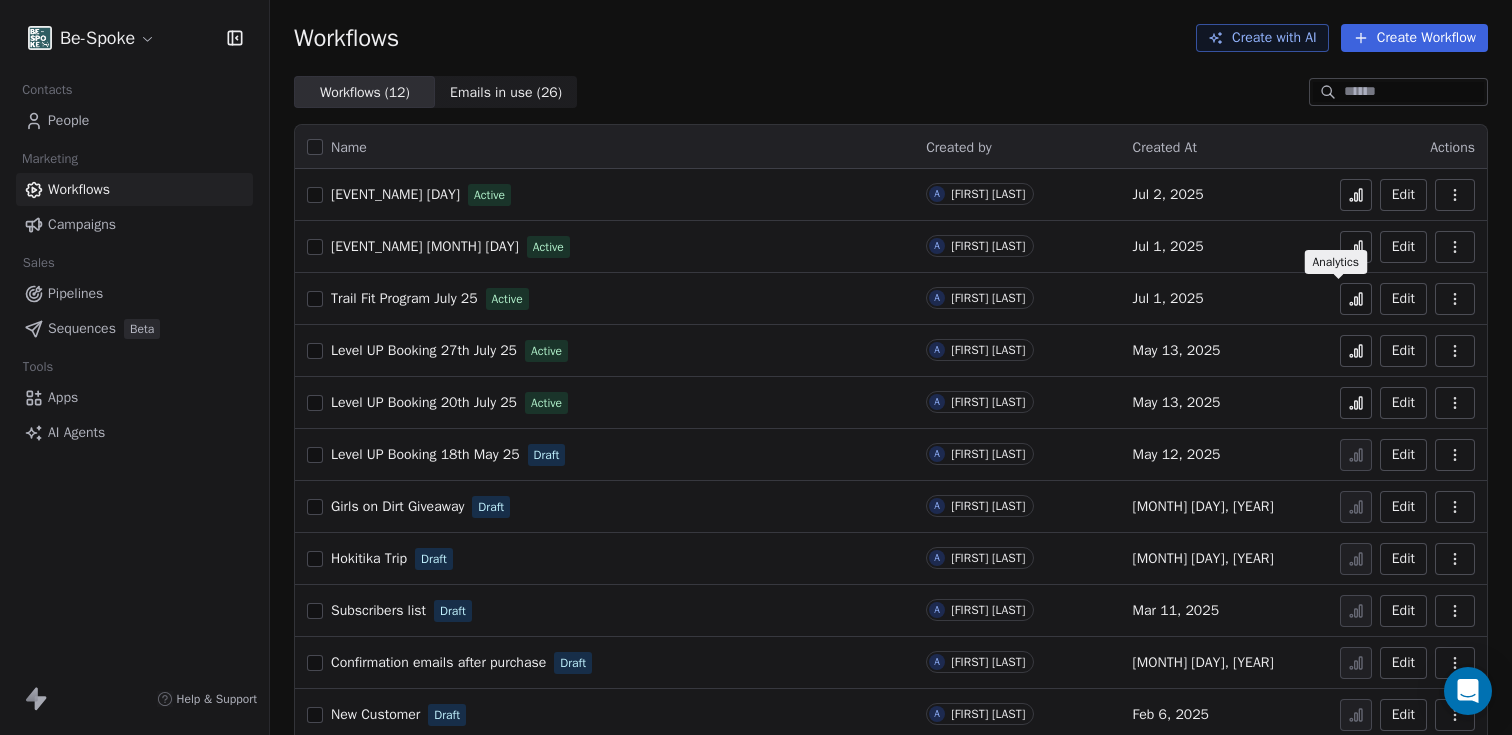 click 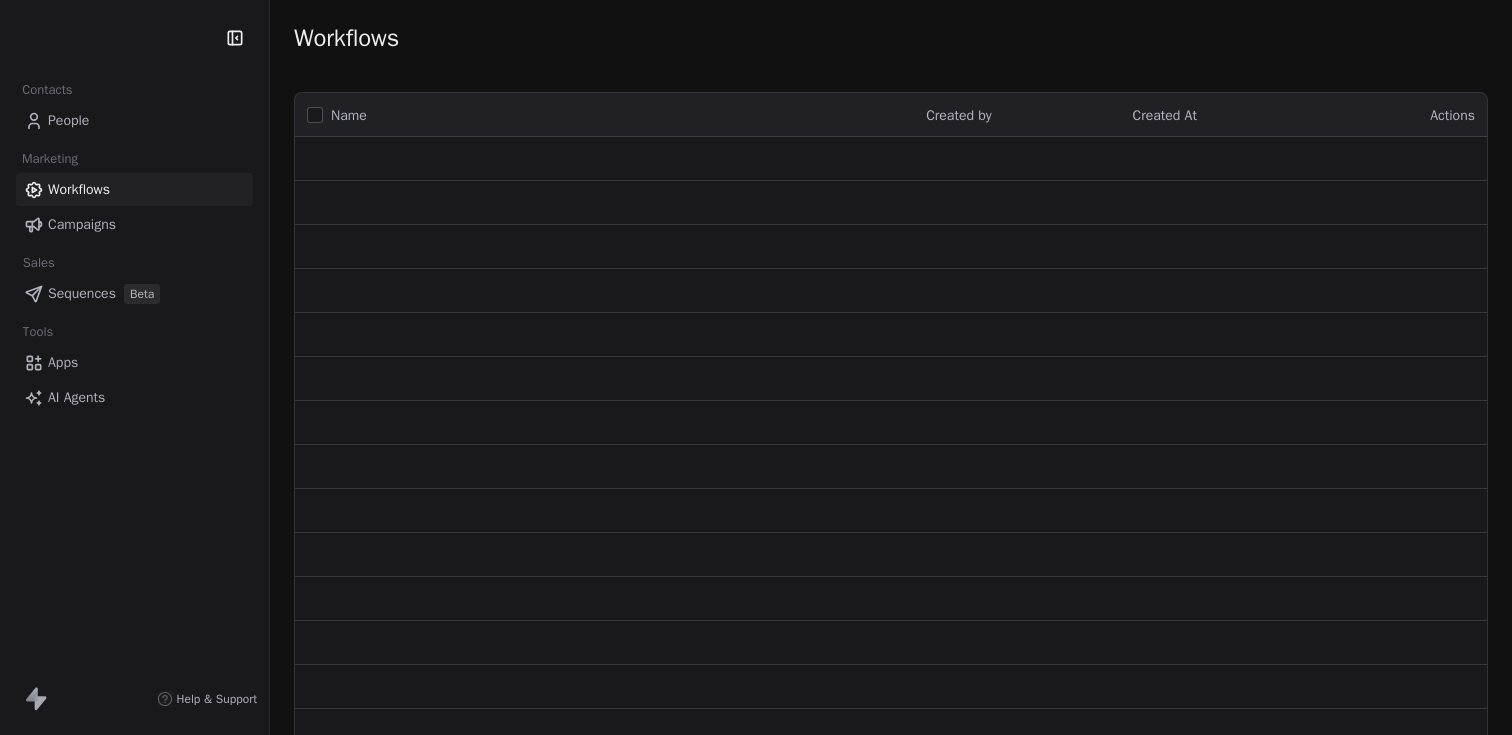 scroll, scrollTop: 0, scrollLeft: 0, axis: both 